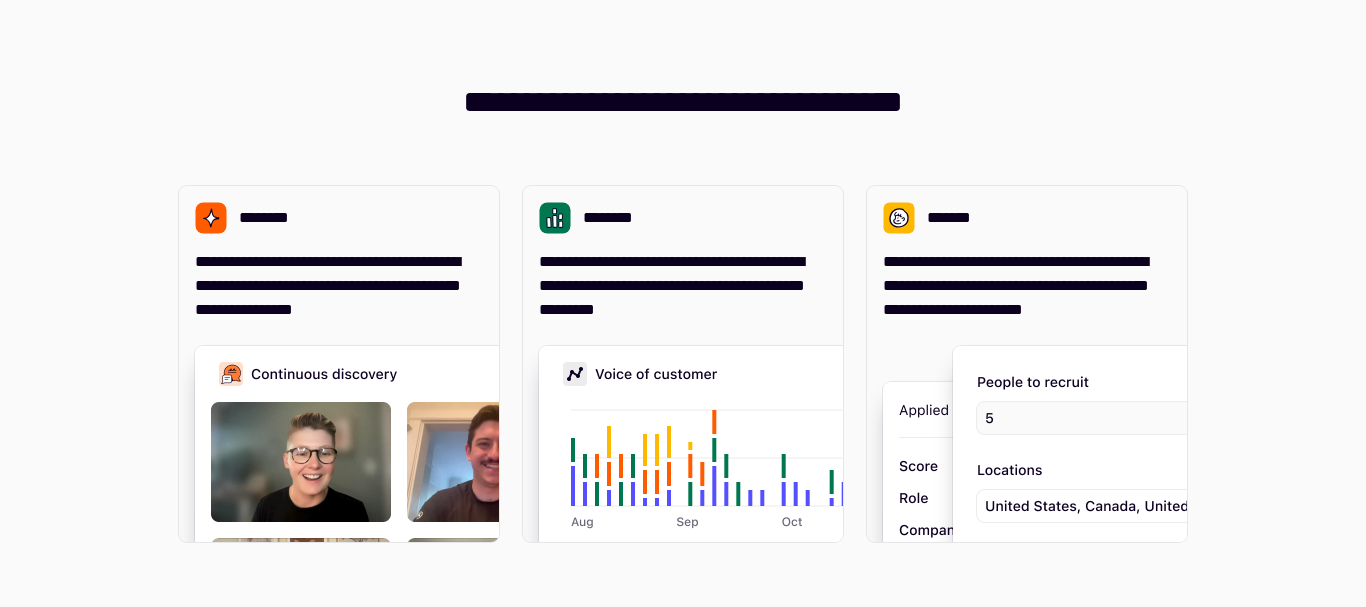 scroll, scrollTop: 0, scrollLeft: 0, axis: both 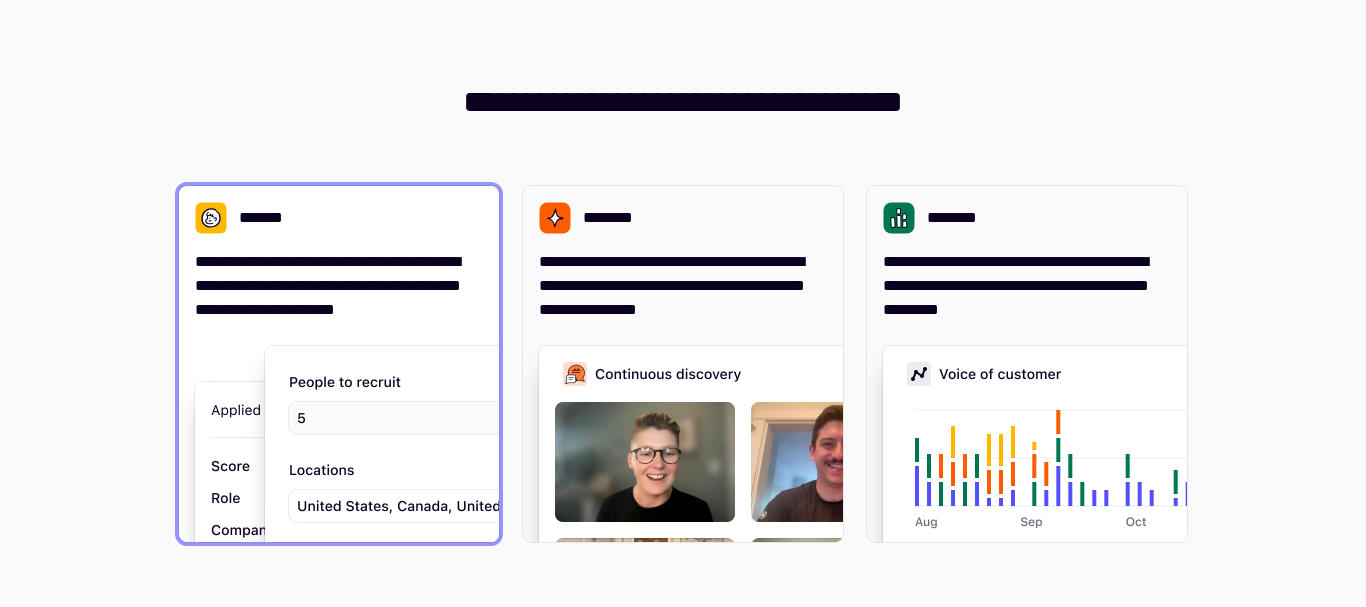 click on "**********" at bounding box center [339, 286] 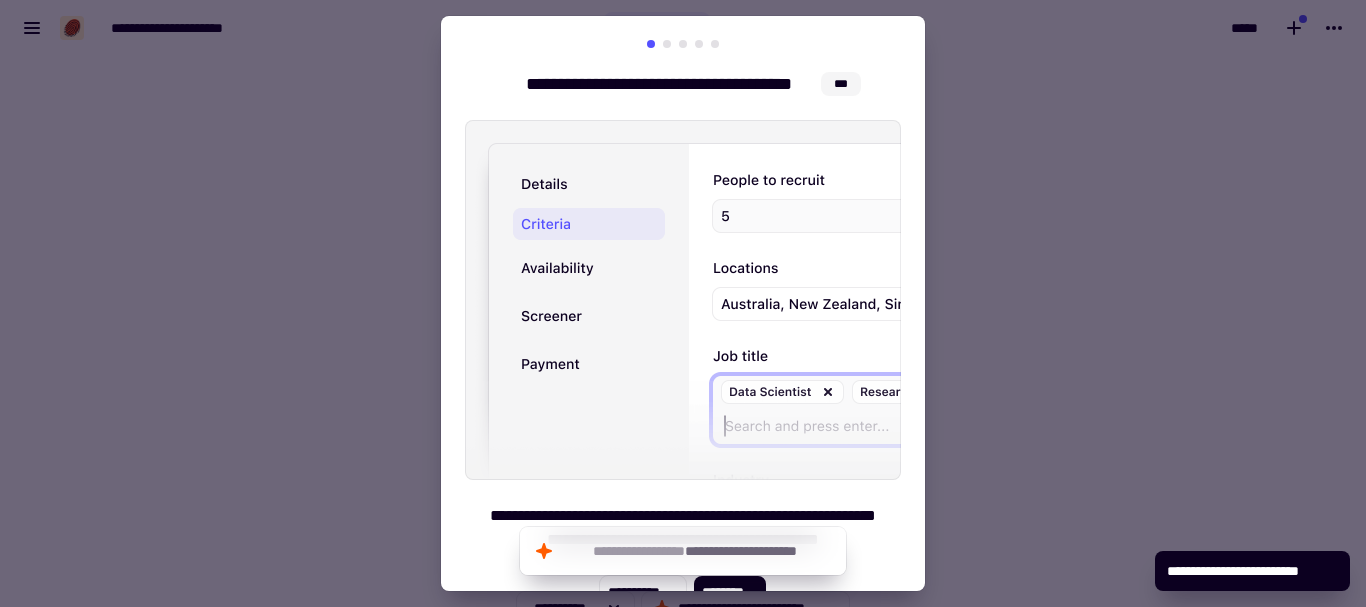 click at bounding box center [683, 303] 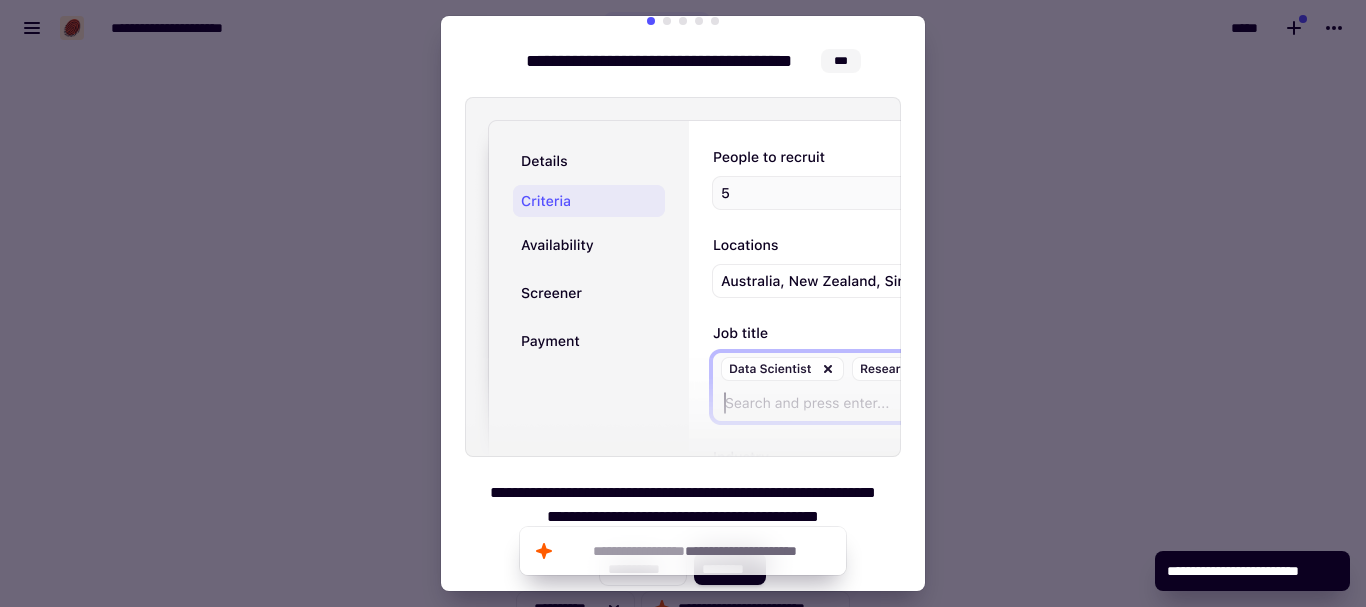 scroll, scrollTop: 29, scrollLeft: 0, axis: vertical 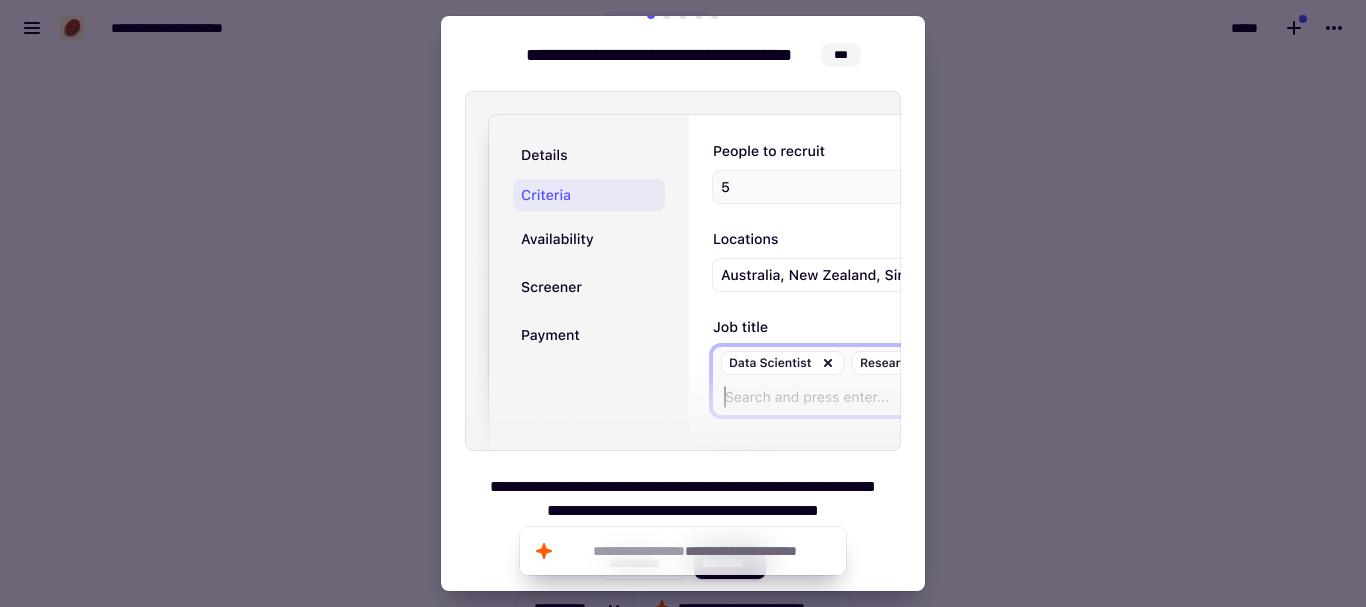 click on "[FIRST] [LAST]" at bounding box center [683, 295] 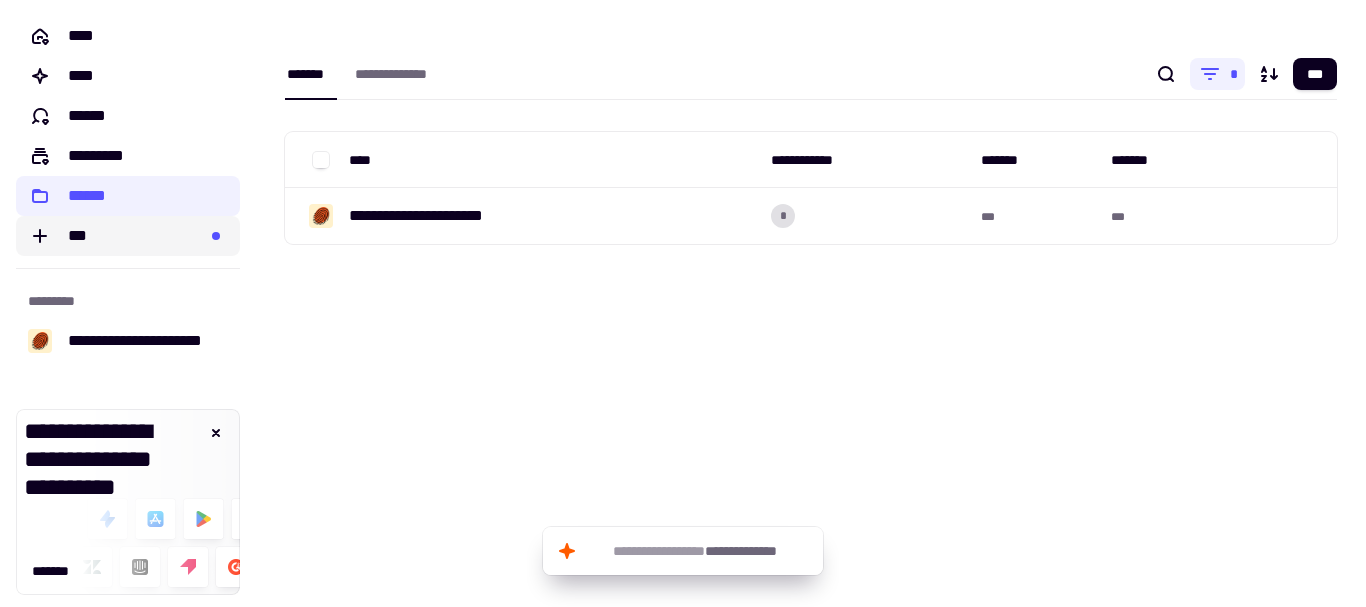 click on "***" 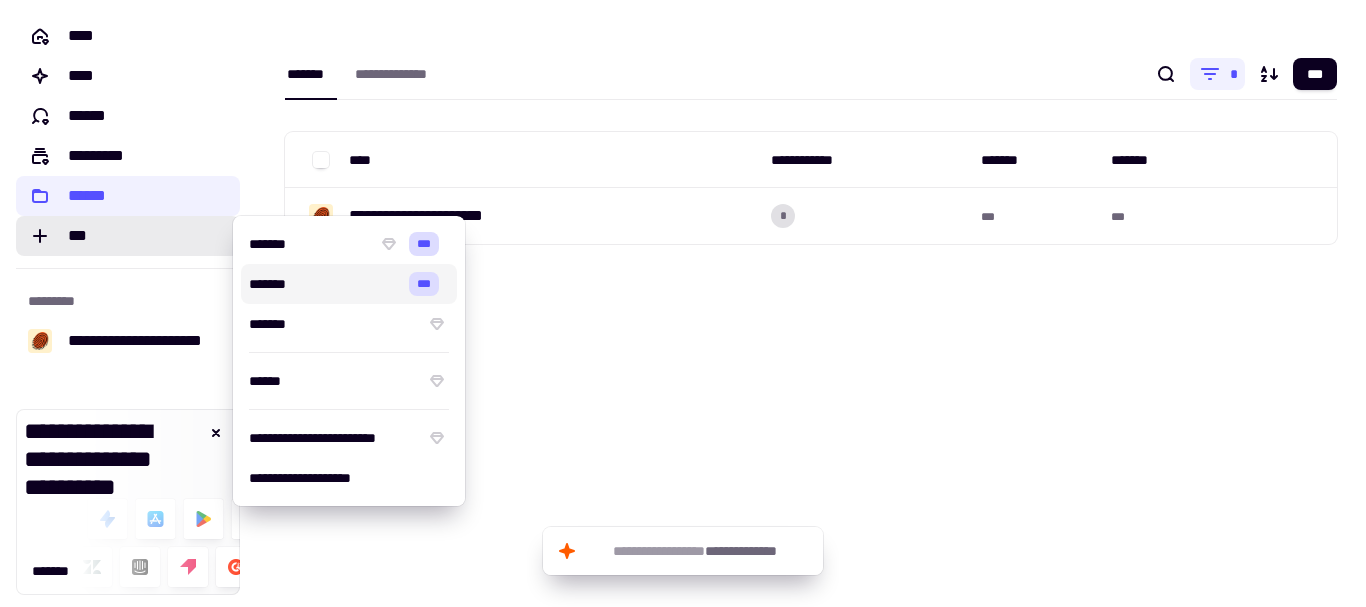 click on "[FIRST] [LAST] [STREET] [CITY], [STATE] [ZIP]" at bounding box center (811, 303) 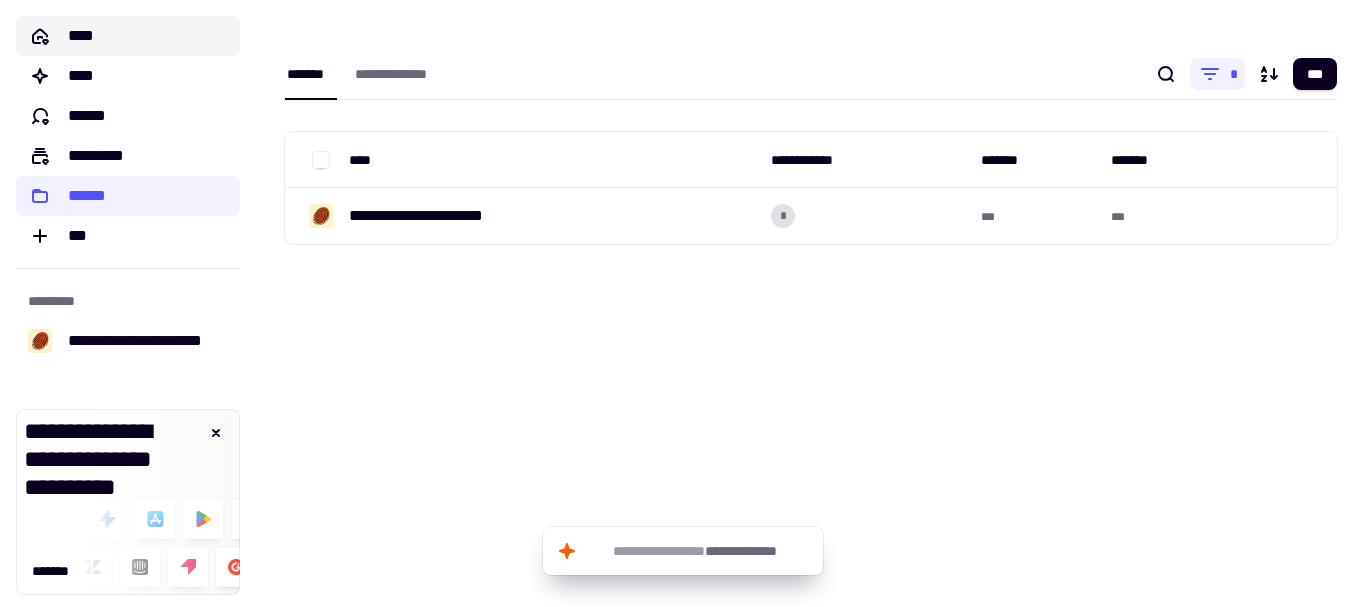 click on "****" 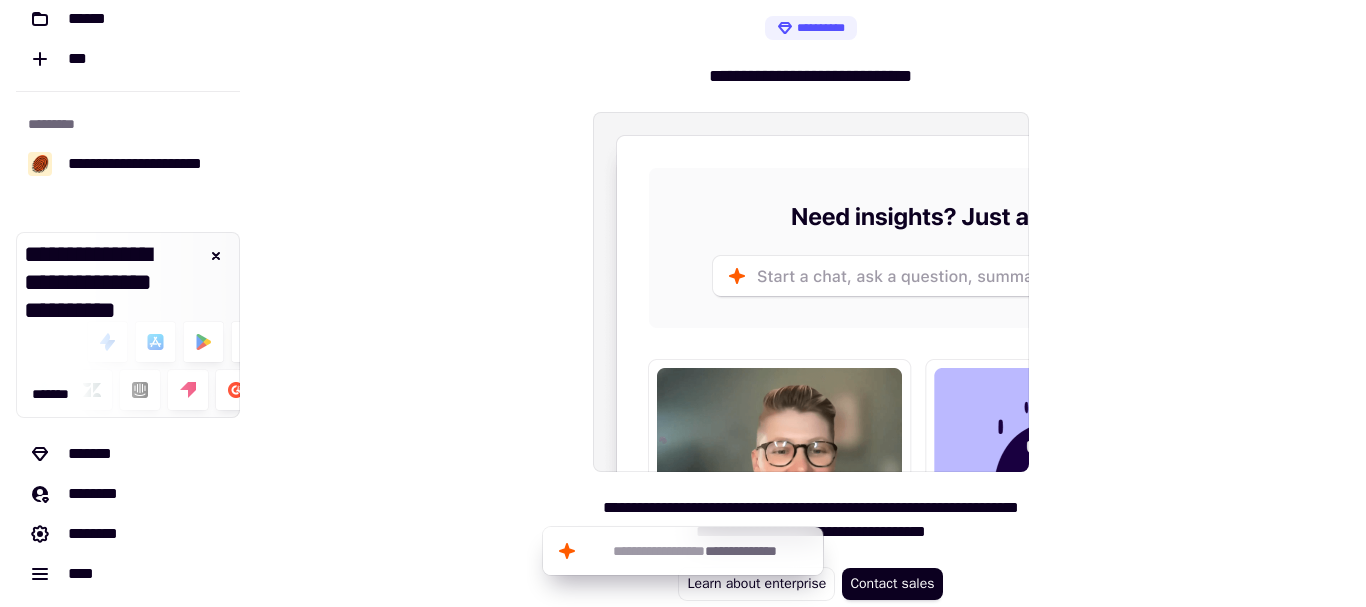 scroll, scrollTop: 180, scrollLeft: 0, axis: vertical 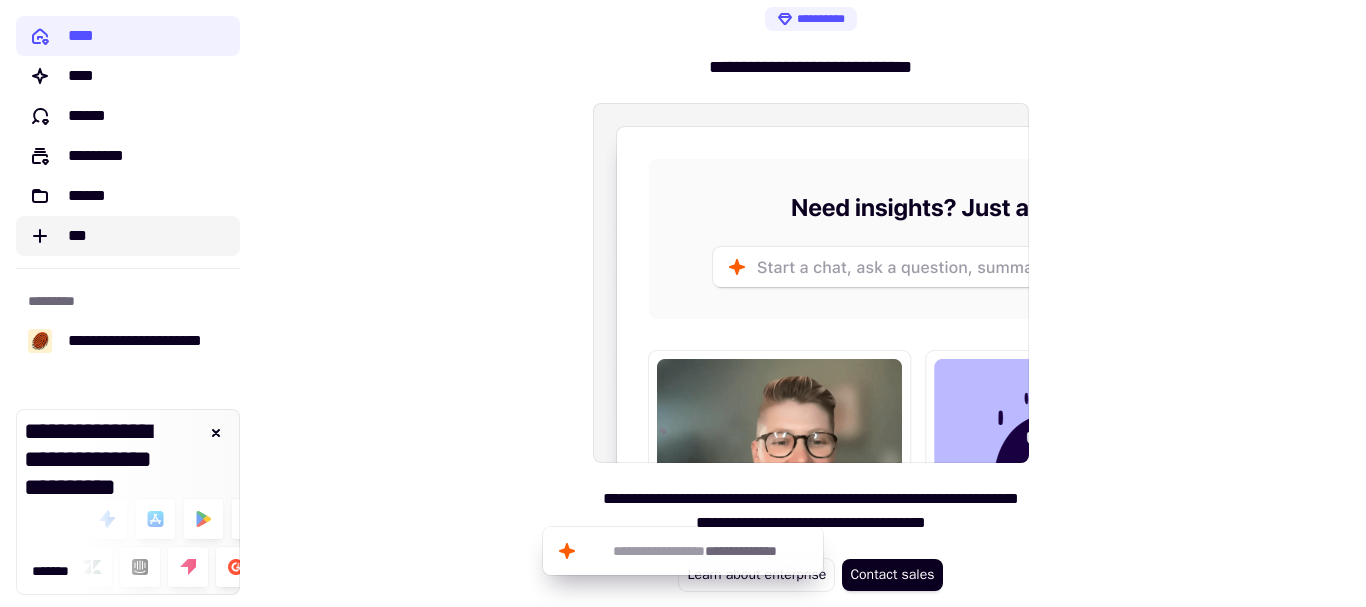 click on "***" 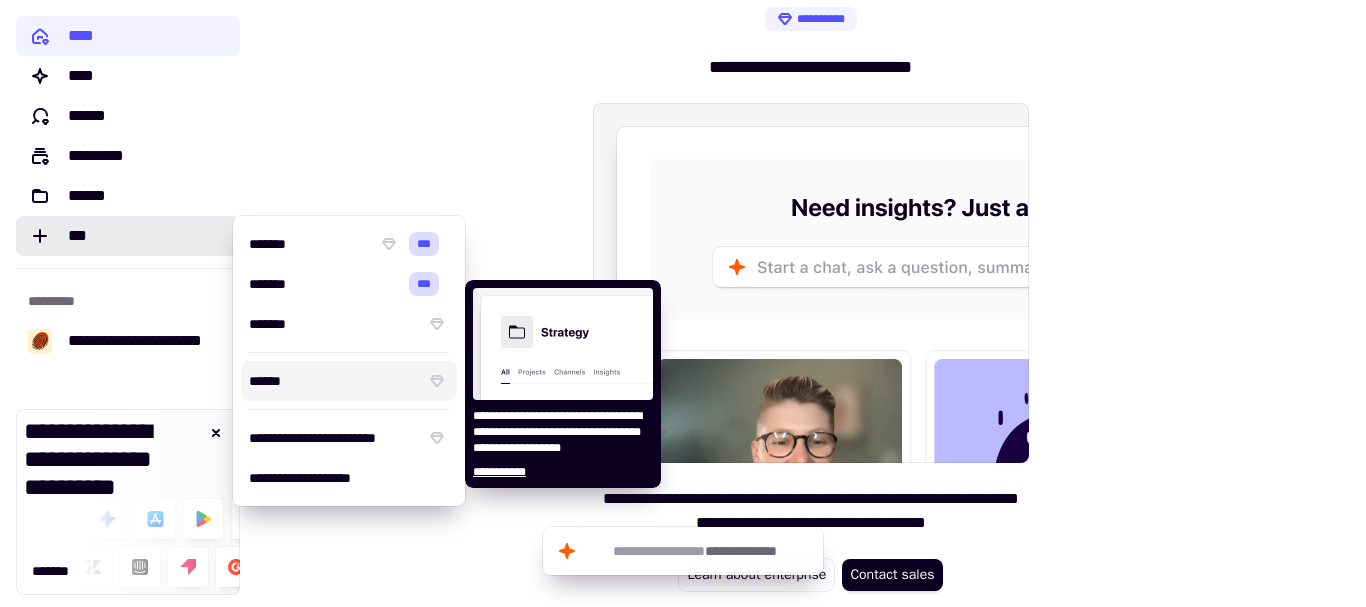 click on "******" at bounding box center (333, 381) 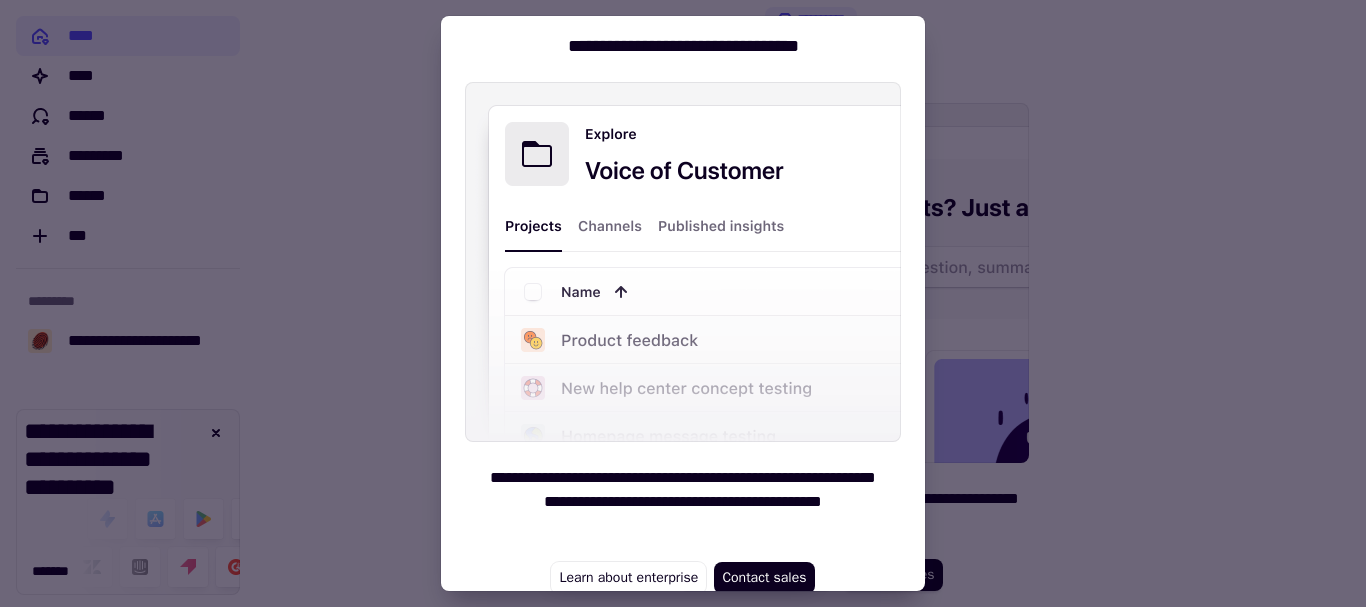 scroll, scrollTop: 69, scrollLeft: 0, axis: vertical 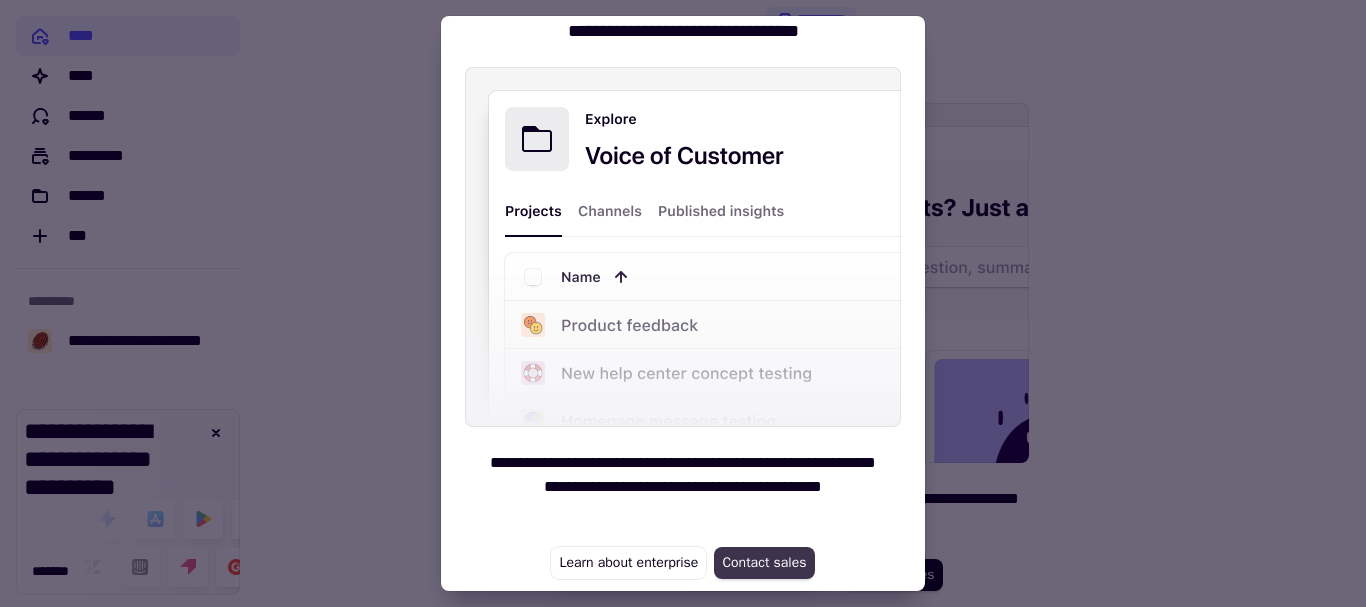 click on "Contact sales" 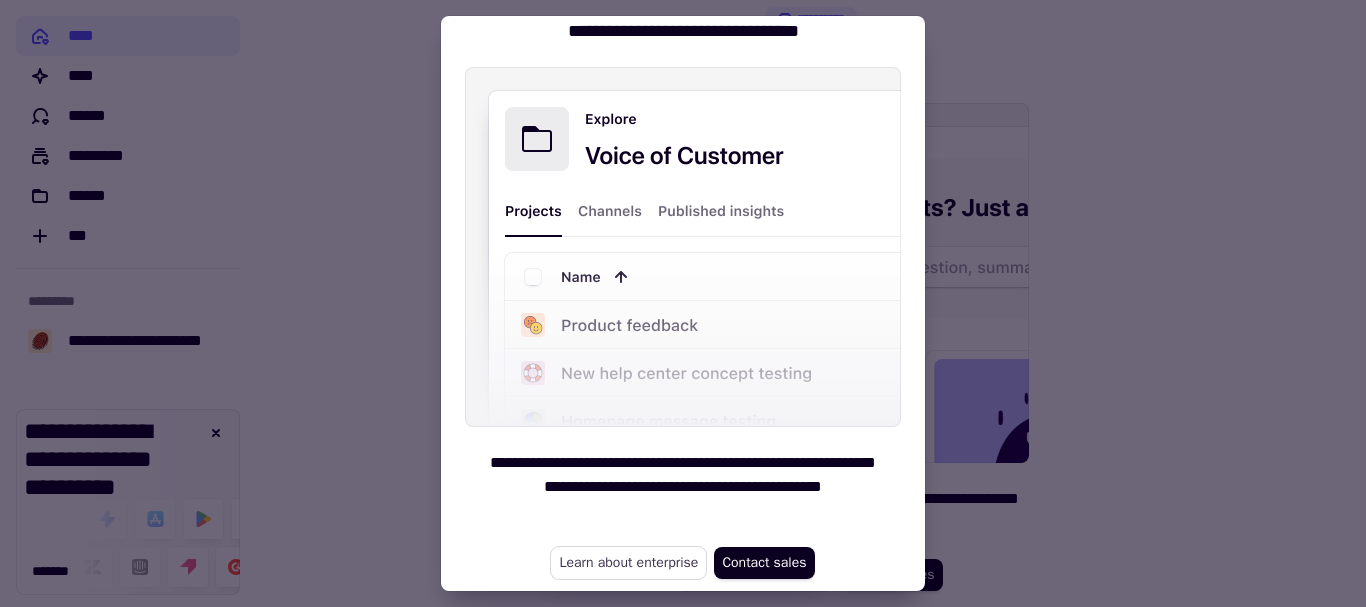 click on "Learn about enterprise" 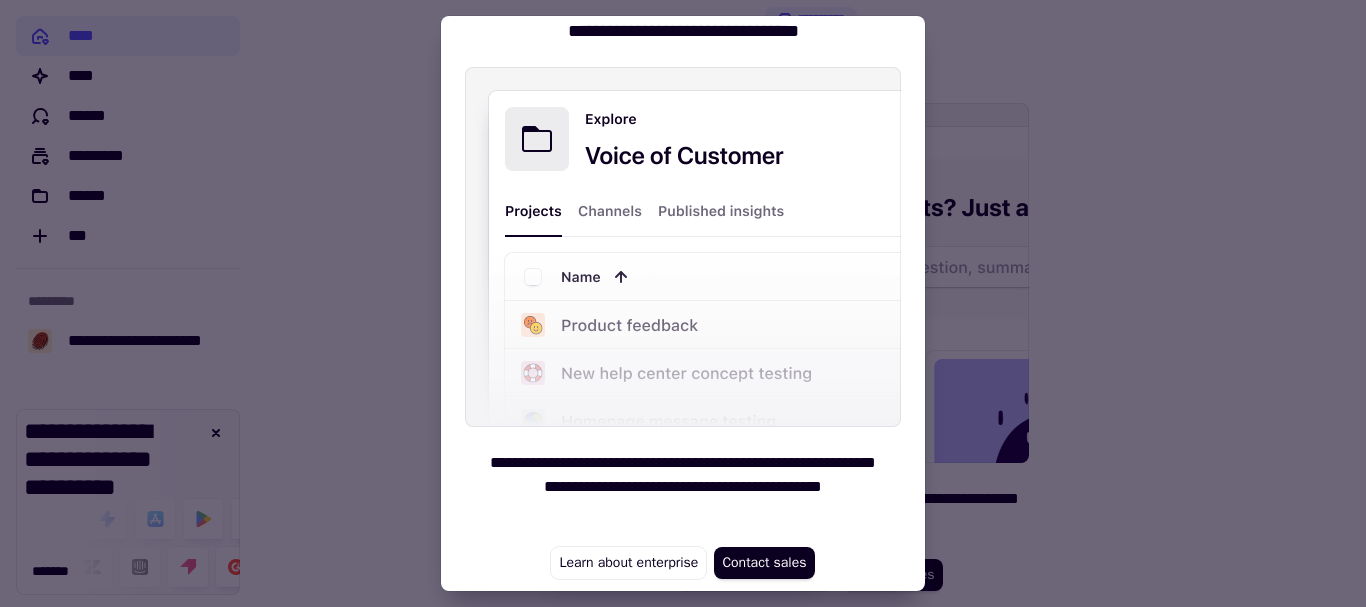 click at bounding box center (683, 247) 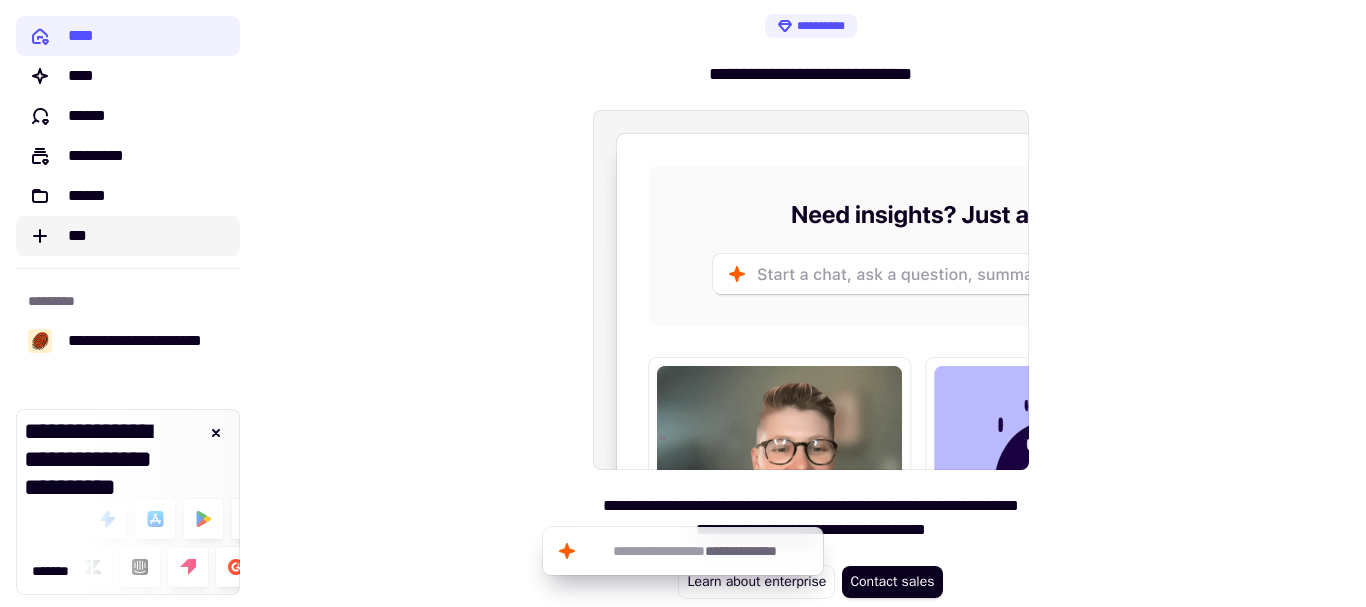 scroll, scrollTop: 0, scrollLeft: 0, axis: both 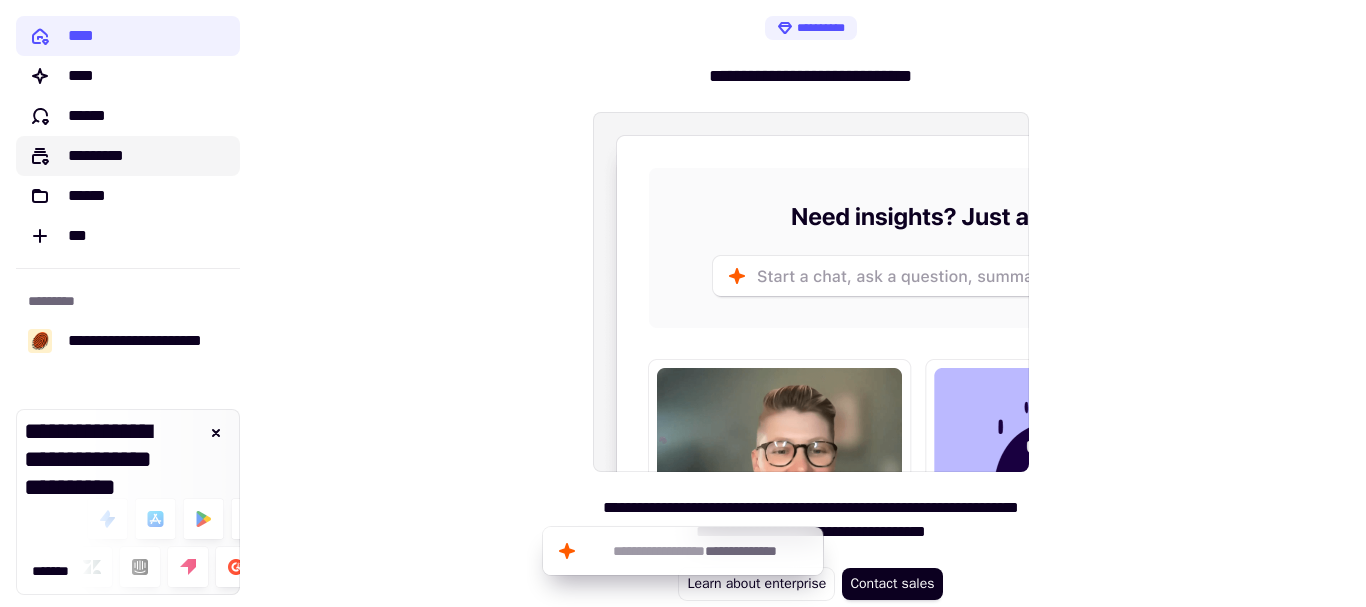 click on "*********" 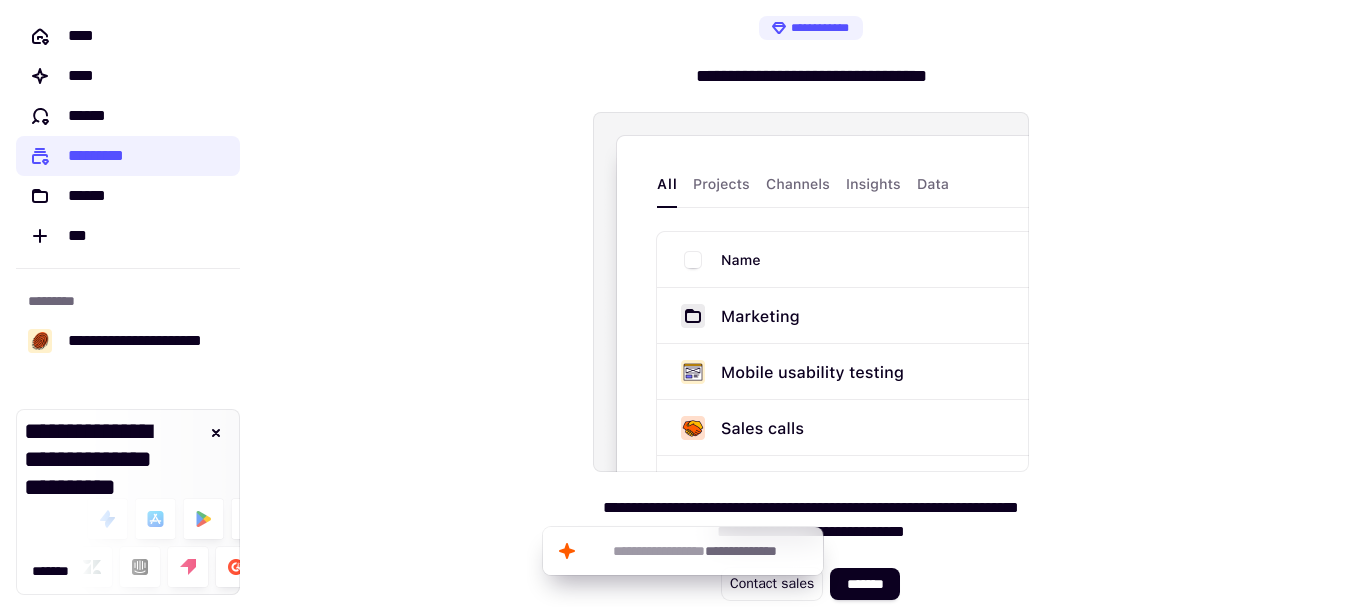 click at bounding box center [811, 292] 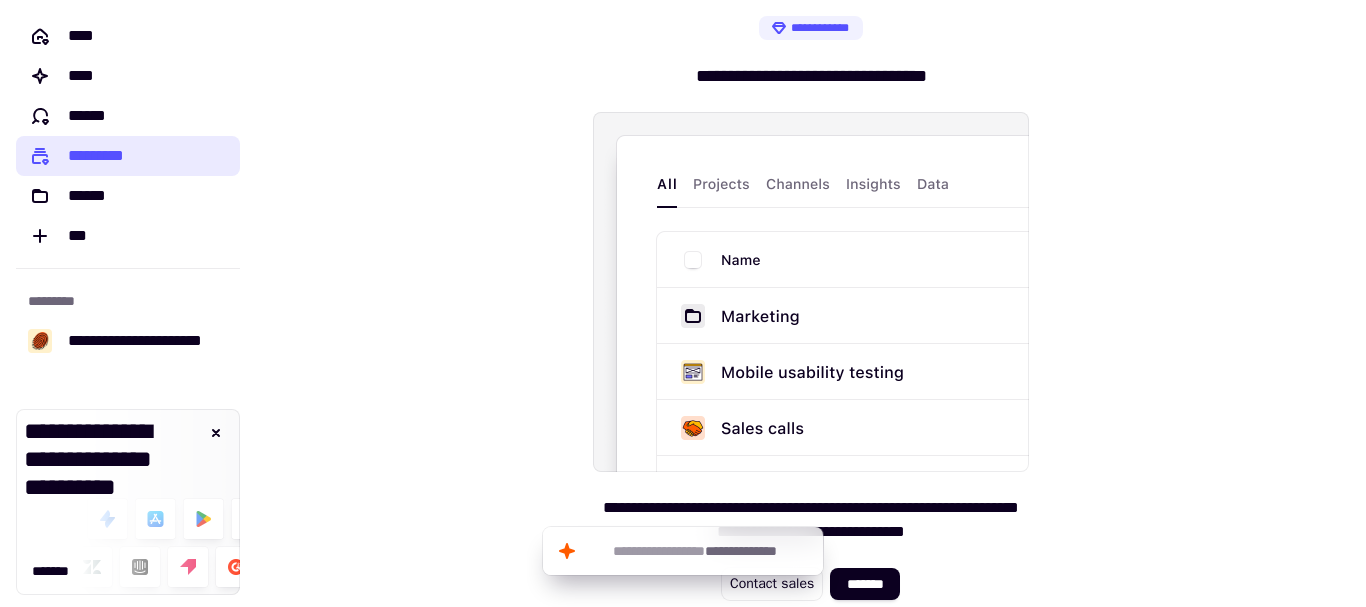 click on "*********" 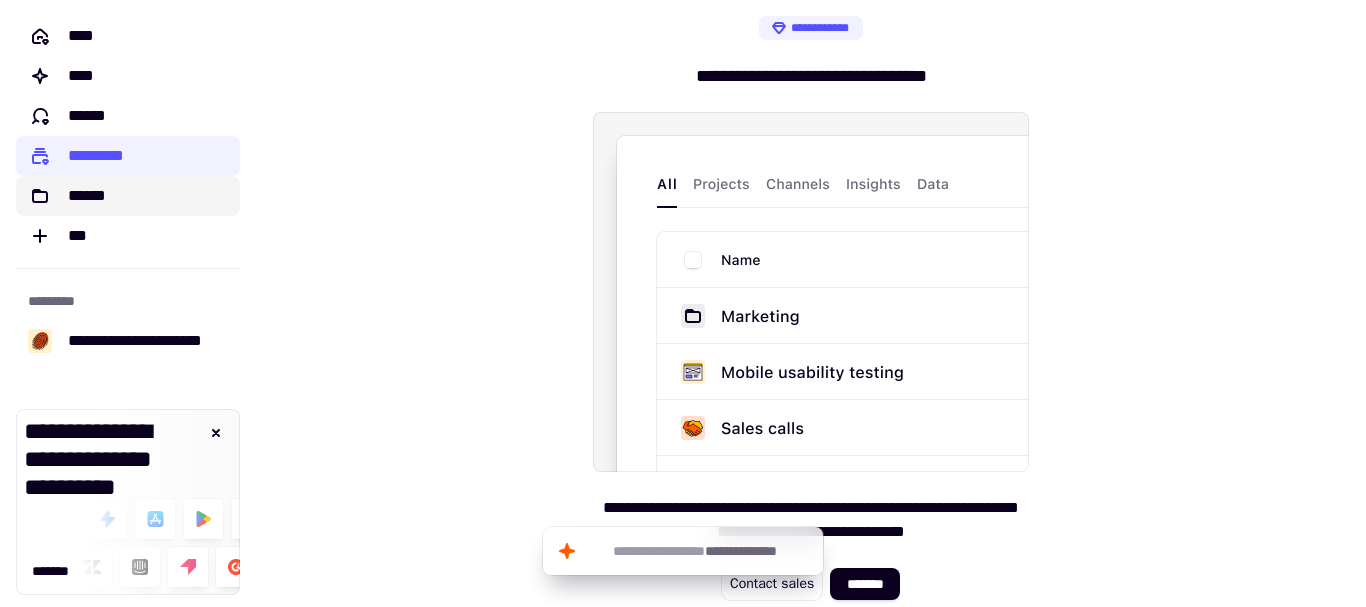 click on "******" 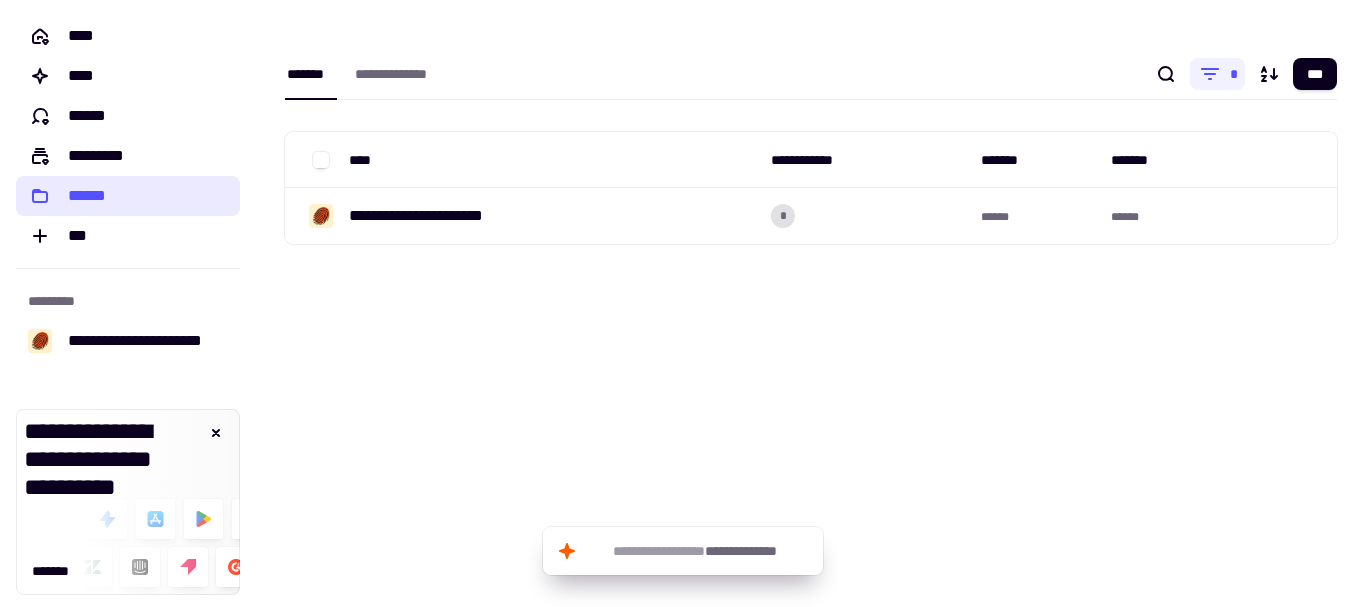 click on "******" 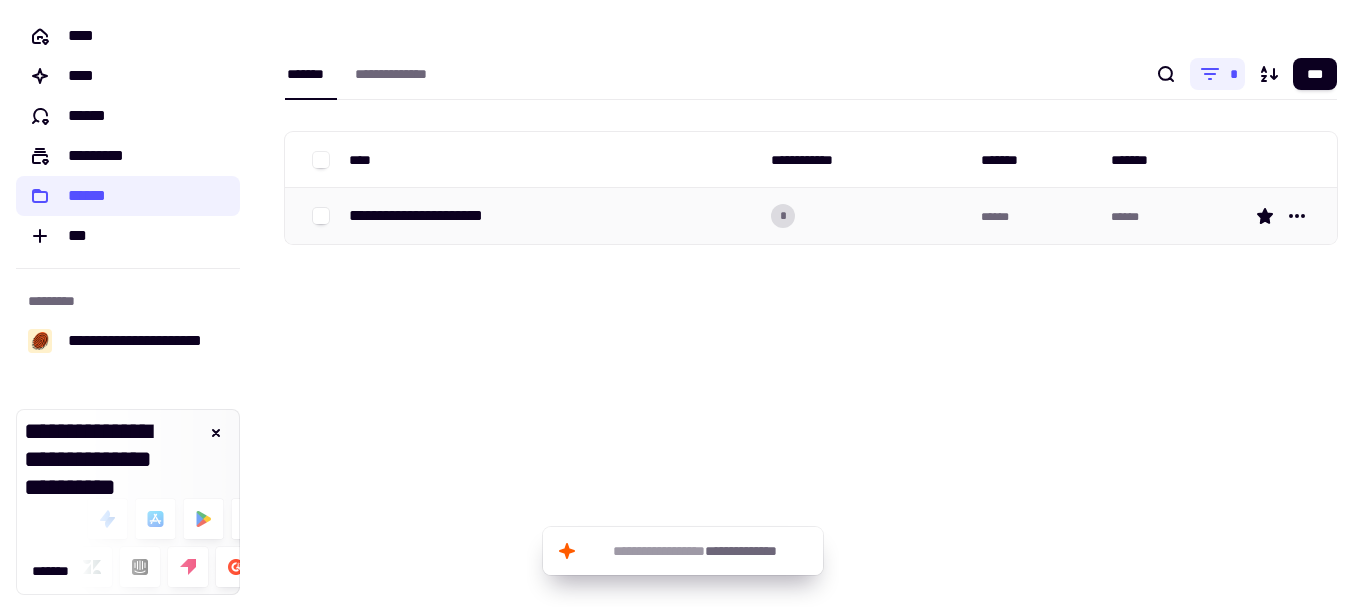 click on "**********" at bounding box center [552, 216] 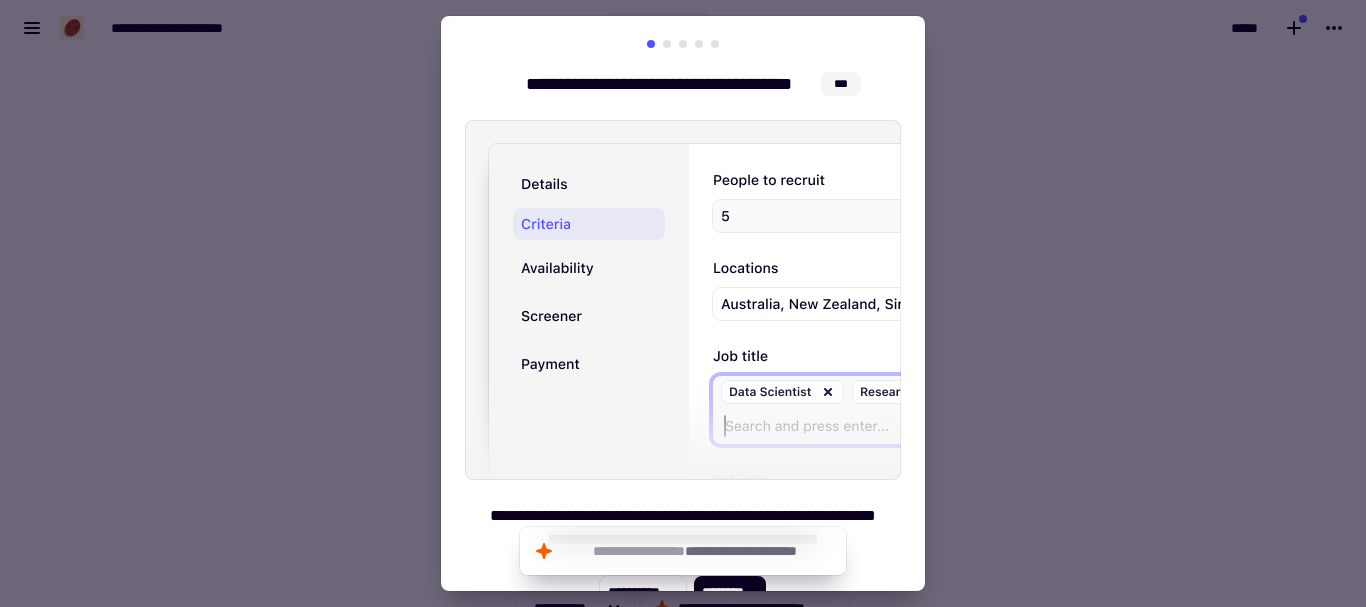 click at bounding box center (683, 303) 